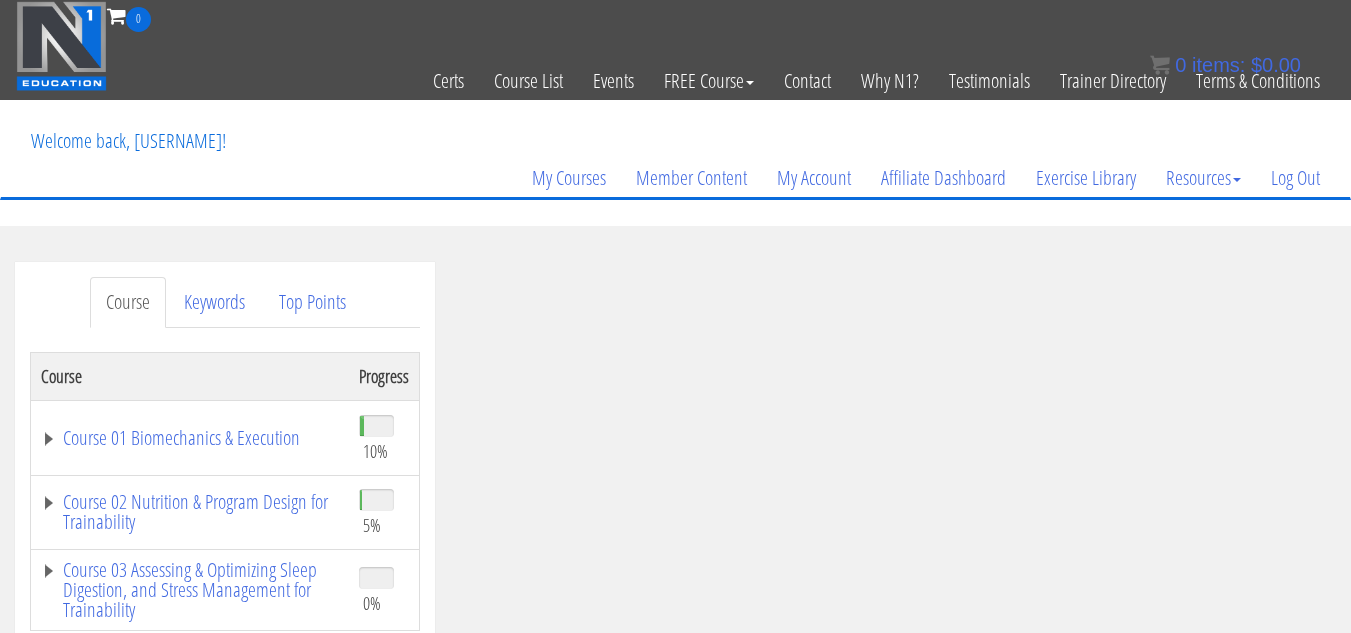 scroll, scrollTop: 200, scrollLeft: 0, axis: vertical 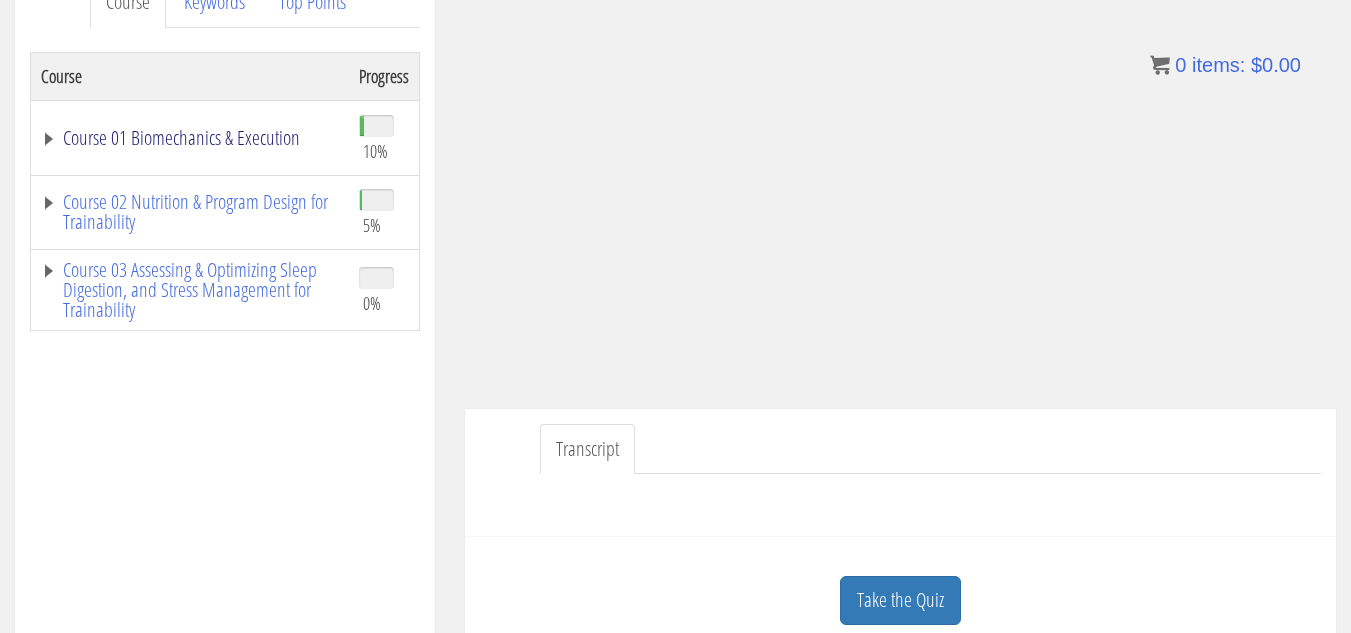 click on "Course 01 Biomechanics & Execution" at bounding box center (190, 138) 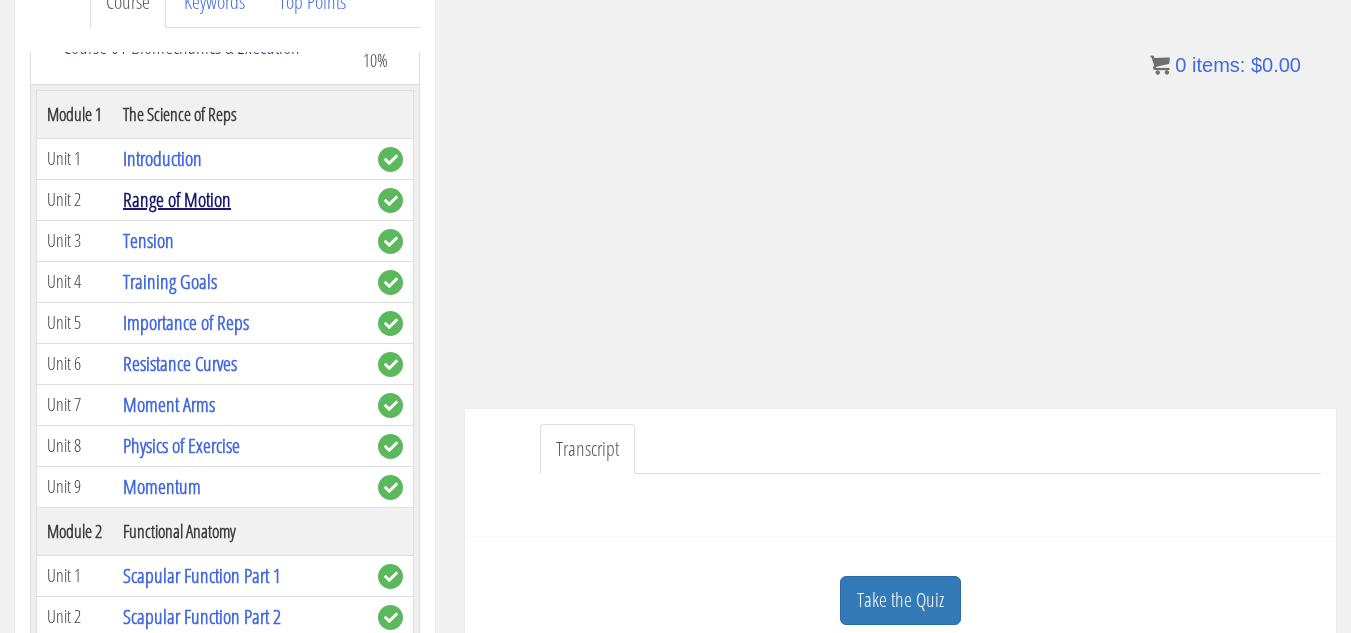 scroll, scrollTop: 300, scrollLeft: 0, axis: vertical 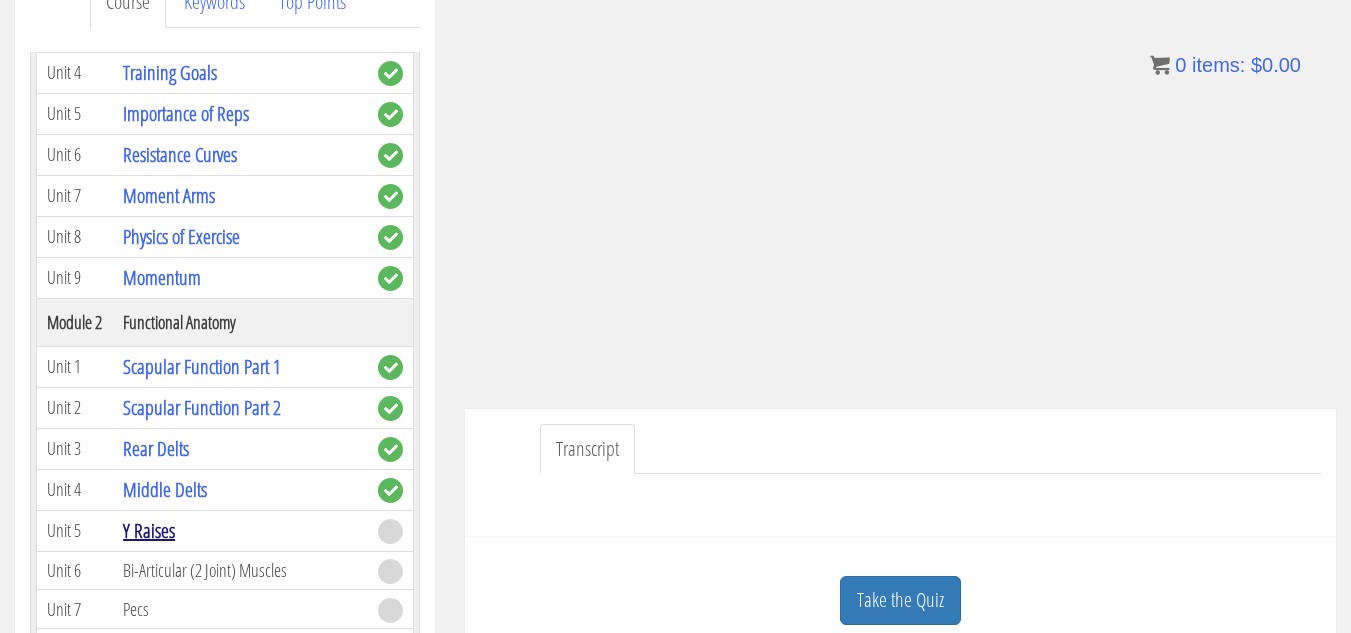 click on "Y Raises" at bounding box center (149, 530) 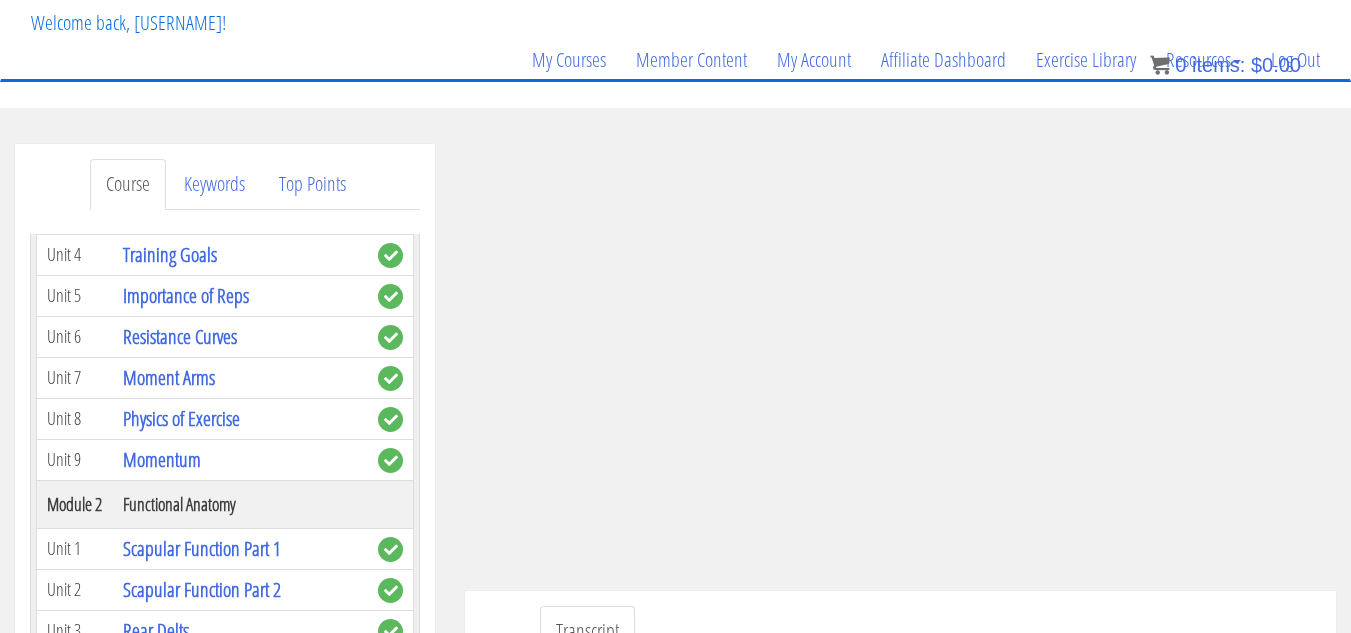 scroll, scrollTop: 100, scrollLeft: 0, axis: vertical 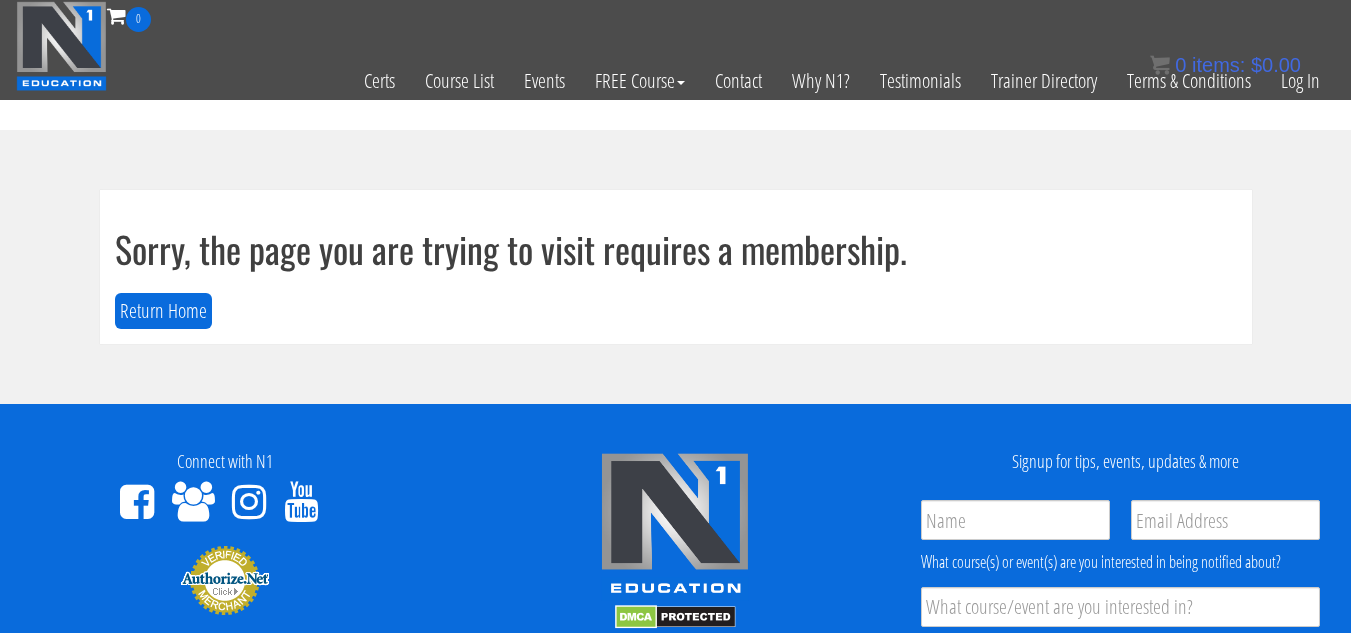 click on "0
items:
$ 0.00" at bounding box center [1225, 65] 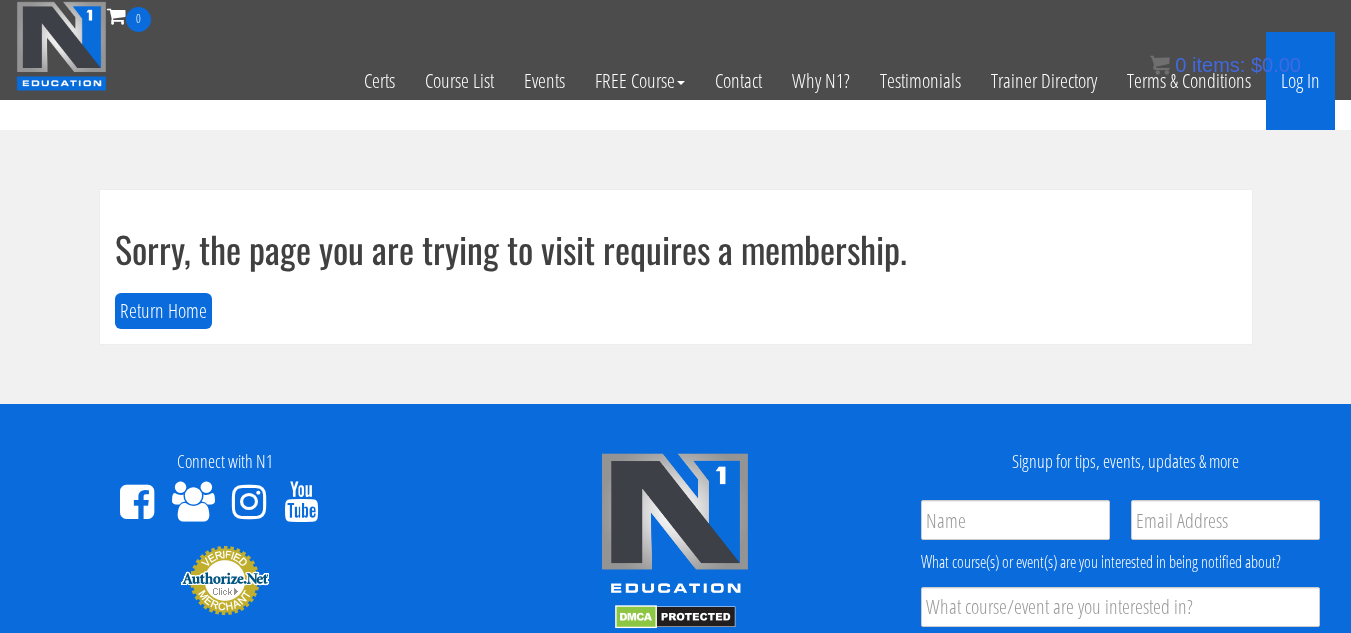 click on "Log In" at bounding box center (1300, 81) 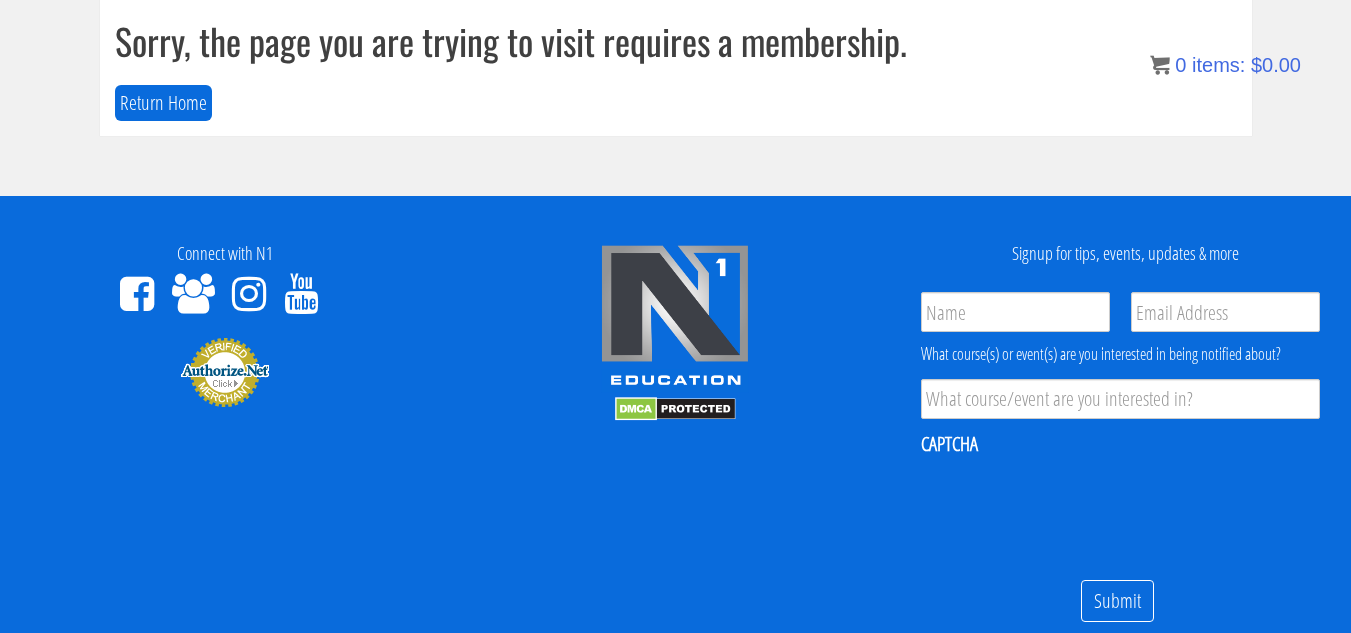 scroll, scrollTop: 0, scrollLeft: 0, axis: both 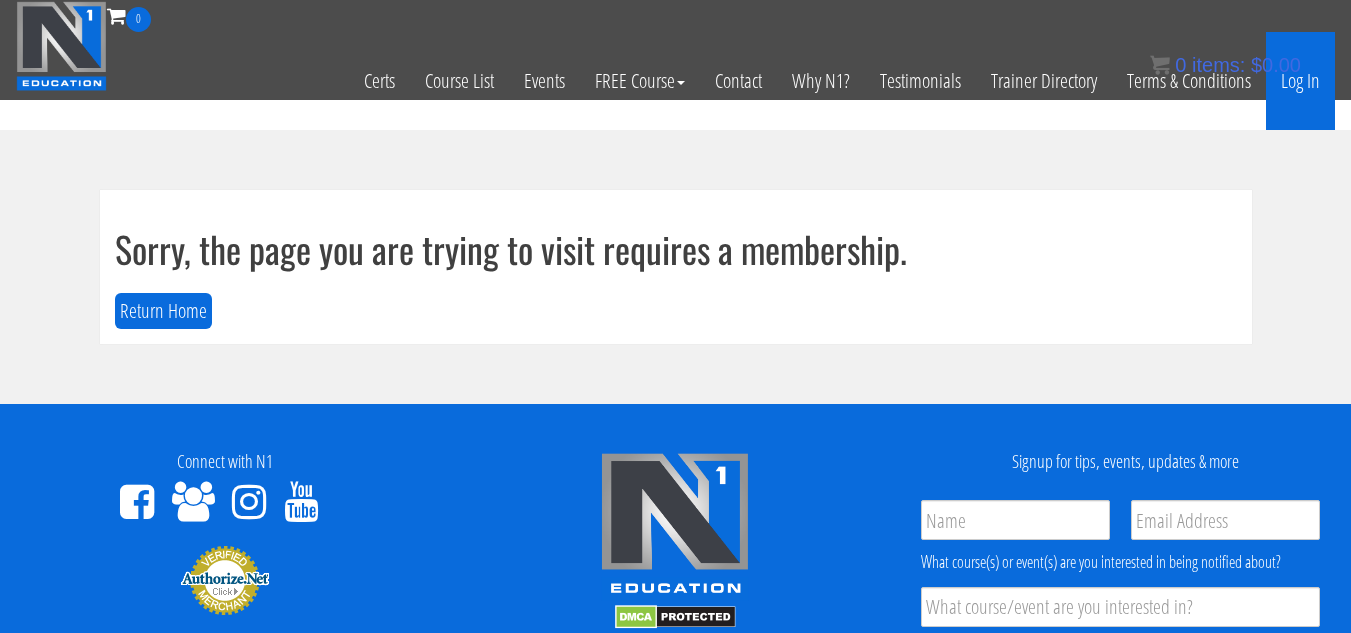 click on "Log In" at bounding box center (1300, 81) 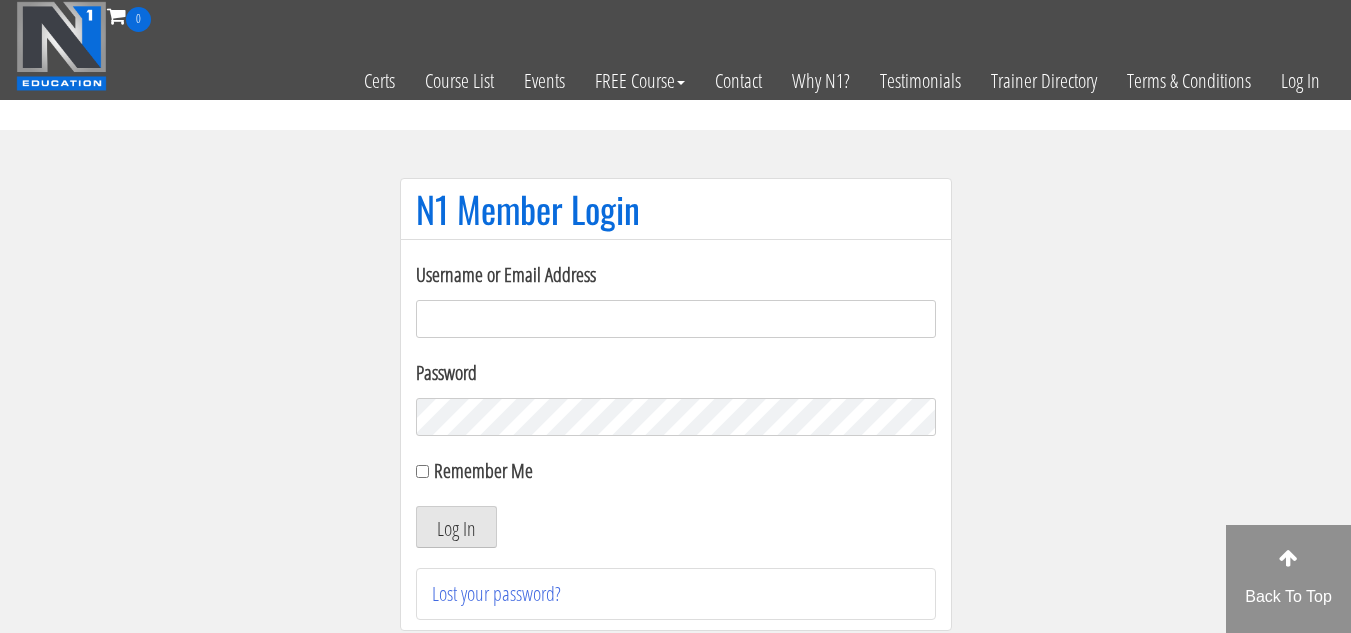 scroll, scrollTop: 0, scrollLeft: 0, axis: both 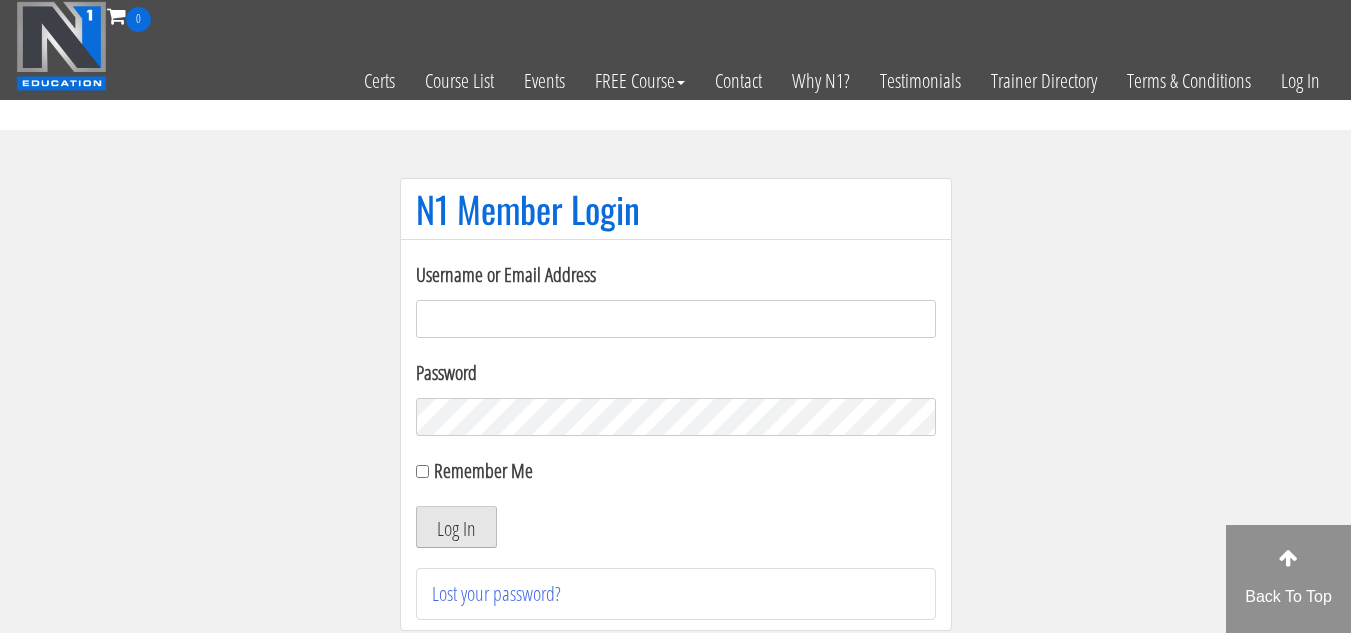 type on "emanueleinvernizzi00@gmail.com" 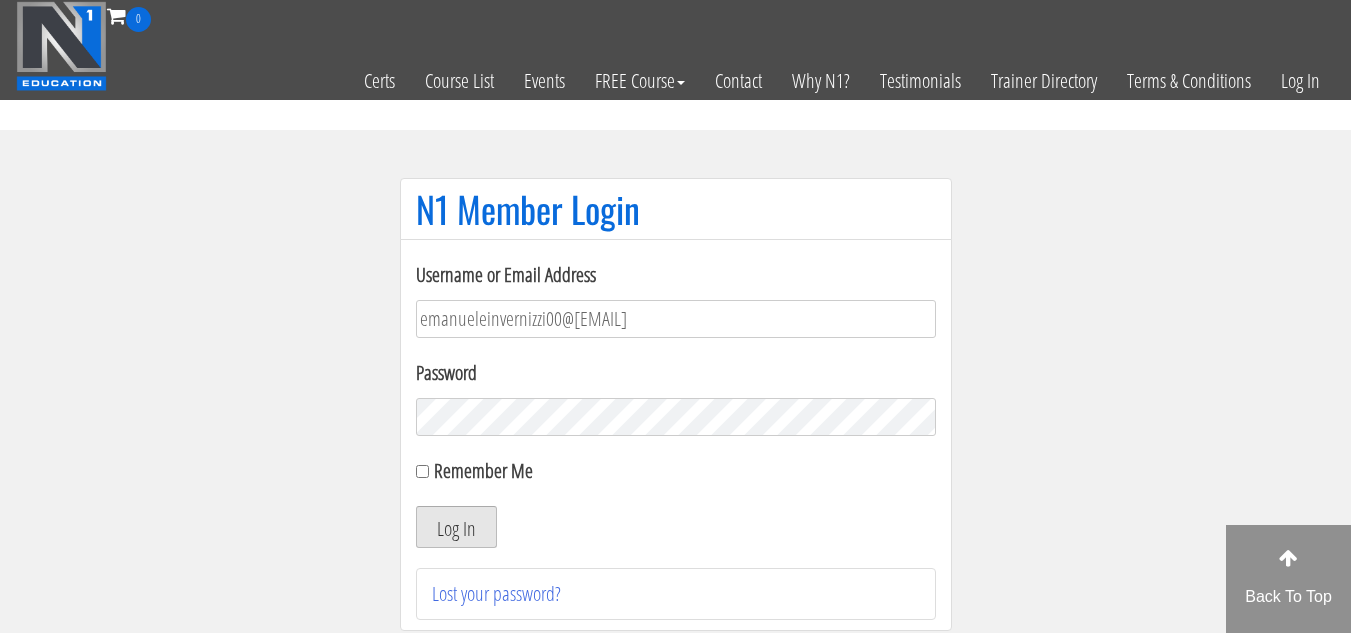 click on "Log In" at bounding box center (456, 527) 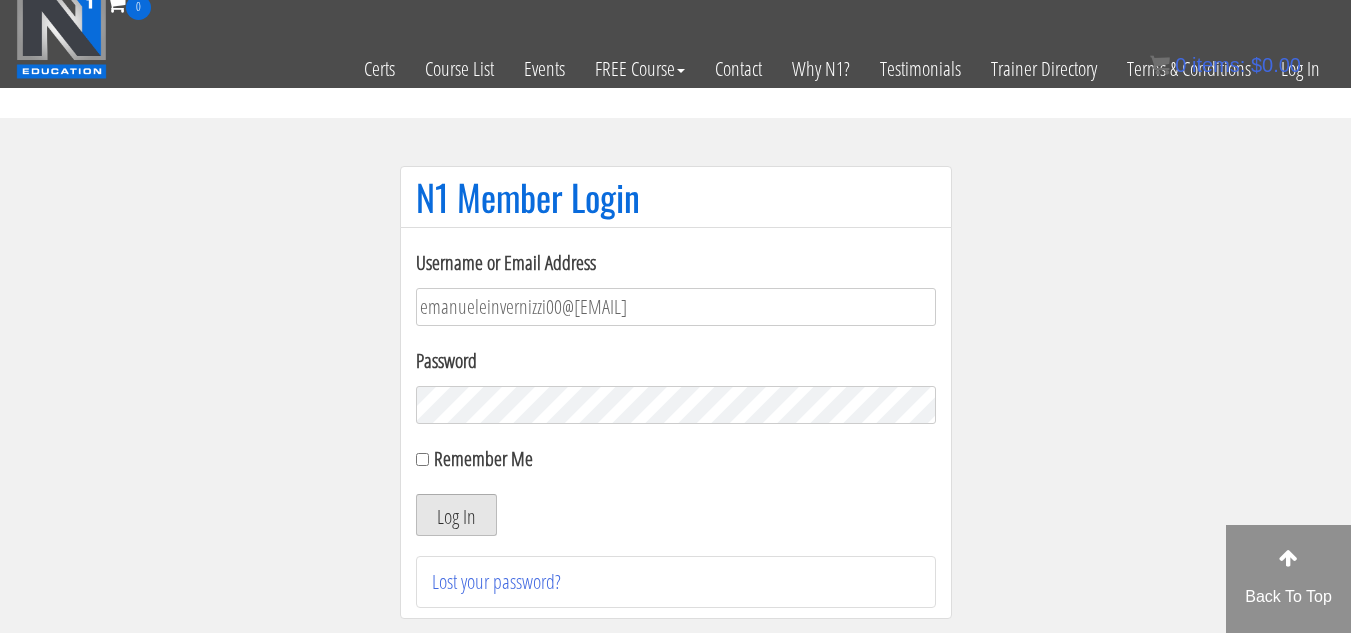 scroll, scrollTop: 0, scrollLeft: 0, axis: both 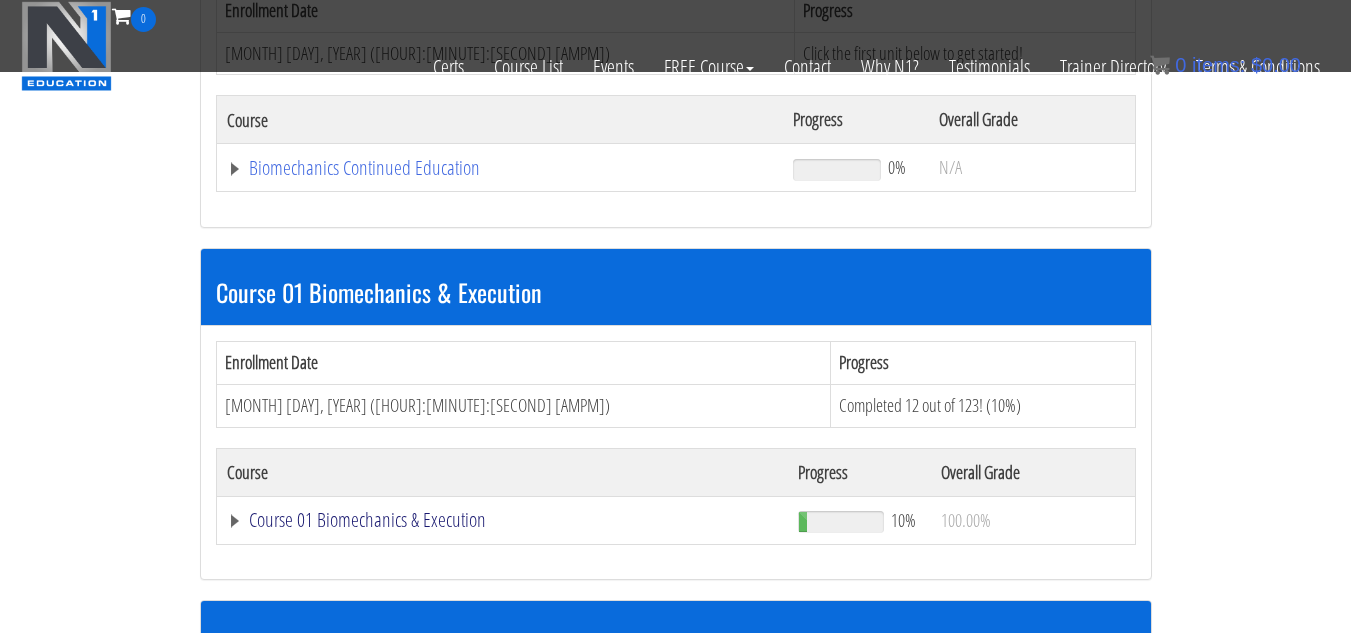 click on "Course 01 Biomechanics & Execution" at bounding box center (500, 168) 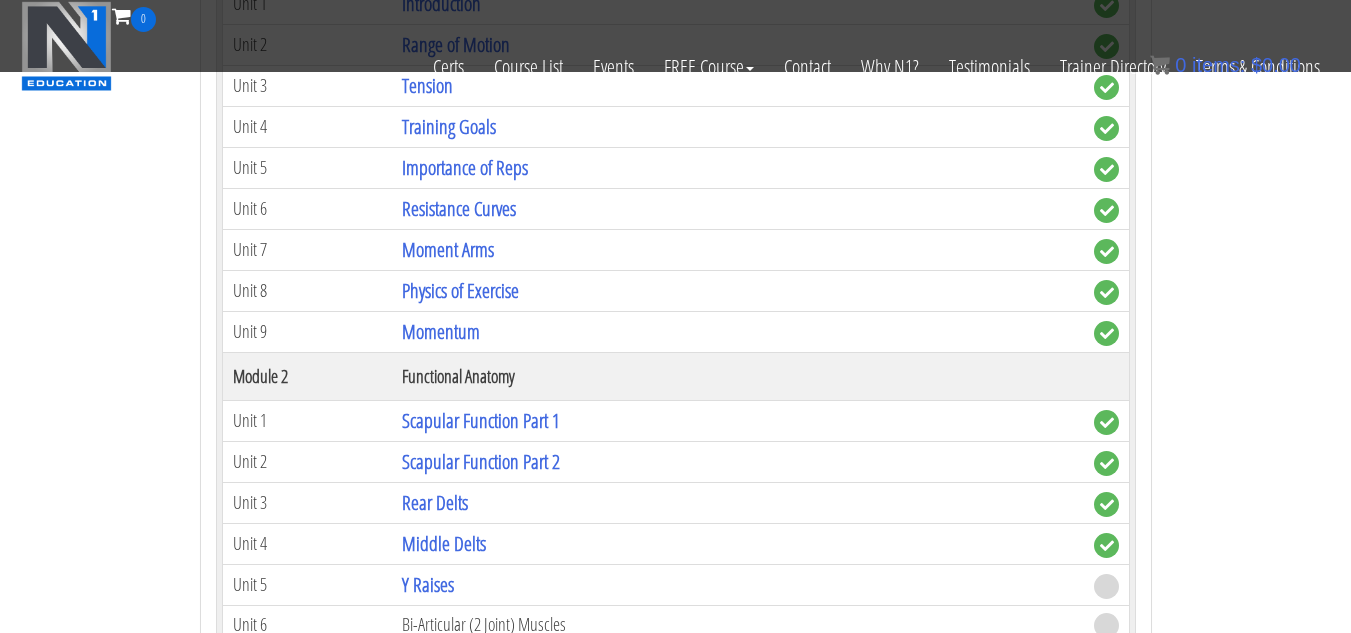 scroll, scrollTop: 1100, scrollLeft: 0, axis: vertical 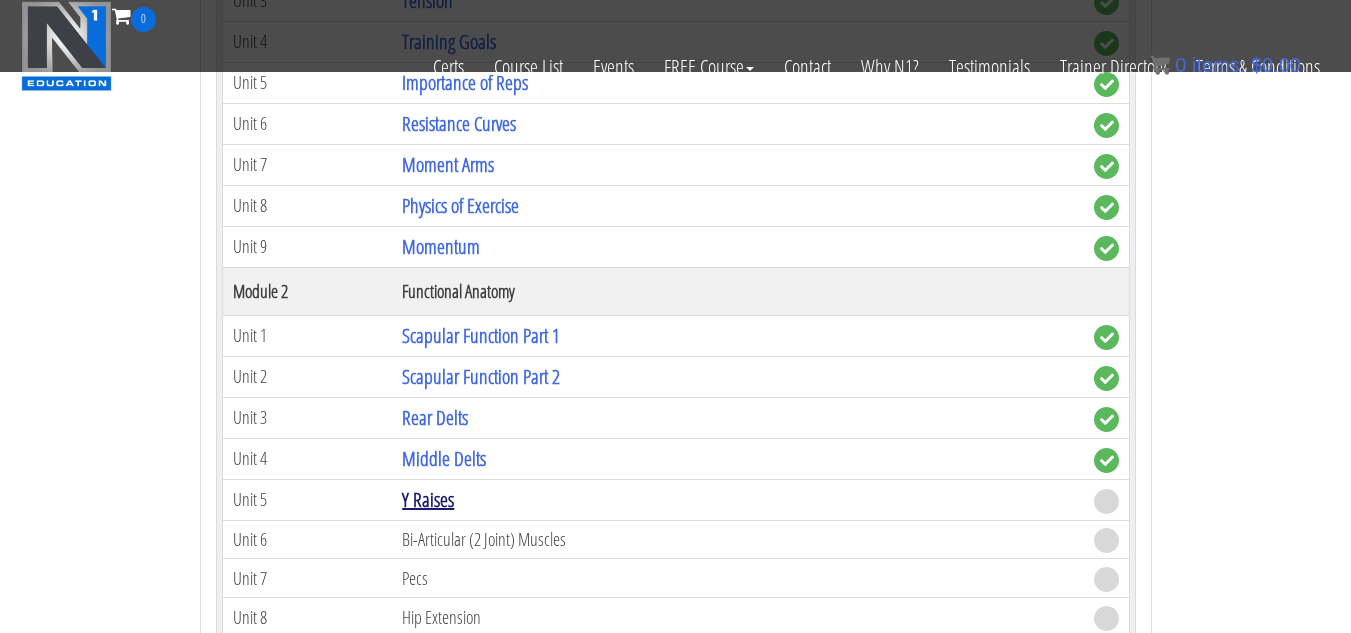 click on "Y Raises" at bounding box center [428, 499] 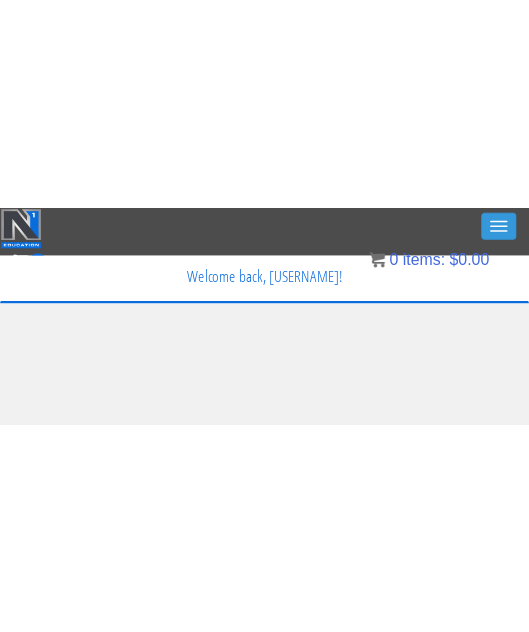 scroll, scrollTop: 100, scrollLeft: 0, axis: vertical 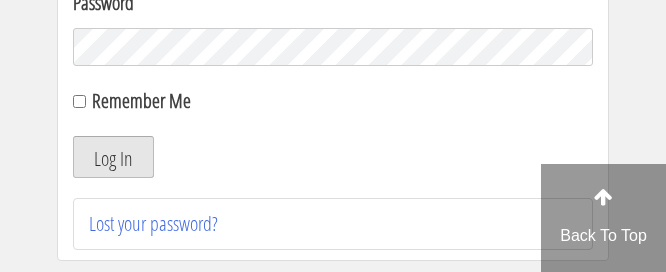 click on "Log In" at bounding box center (113, 157) 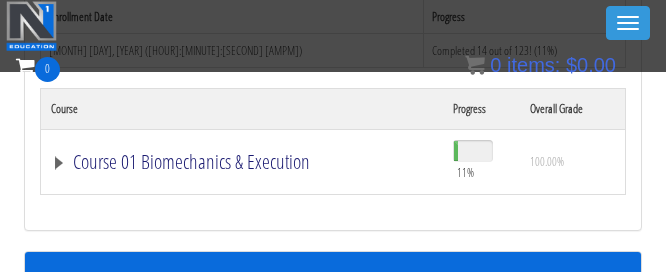 scroll, scrollTop: 696, scrollLeft: 0, axis: vertical 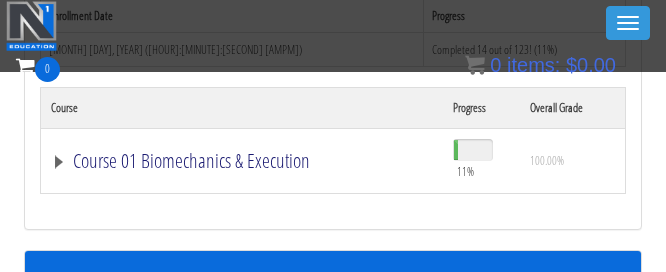 click on "Course 01 Biomechanics & Execution" at bounding box center [240, -184] 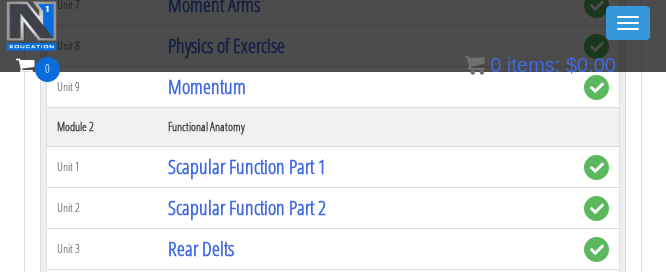 scroll, scrollTop: 1296, scrollLeft: 0, axis: vertical 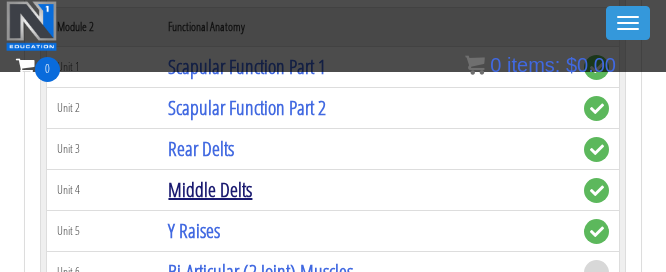 click on "Middle Delts" at bounding box center (210, 189) 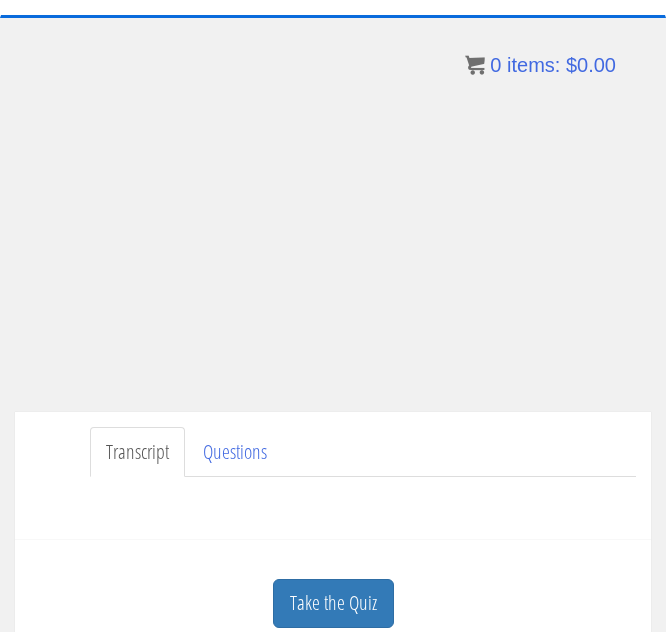 scroll, scrollTop: 100, scrollLeft: 0, axis: vertical 